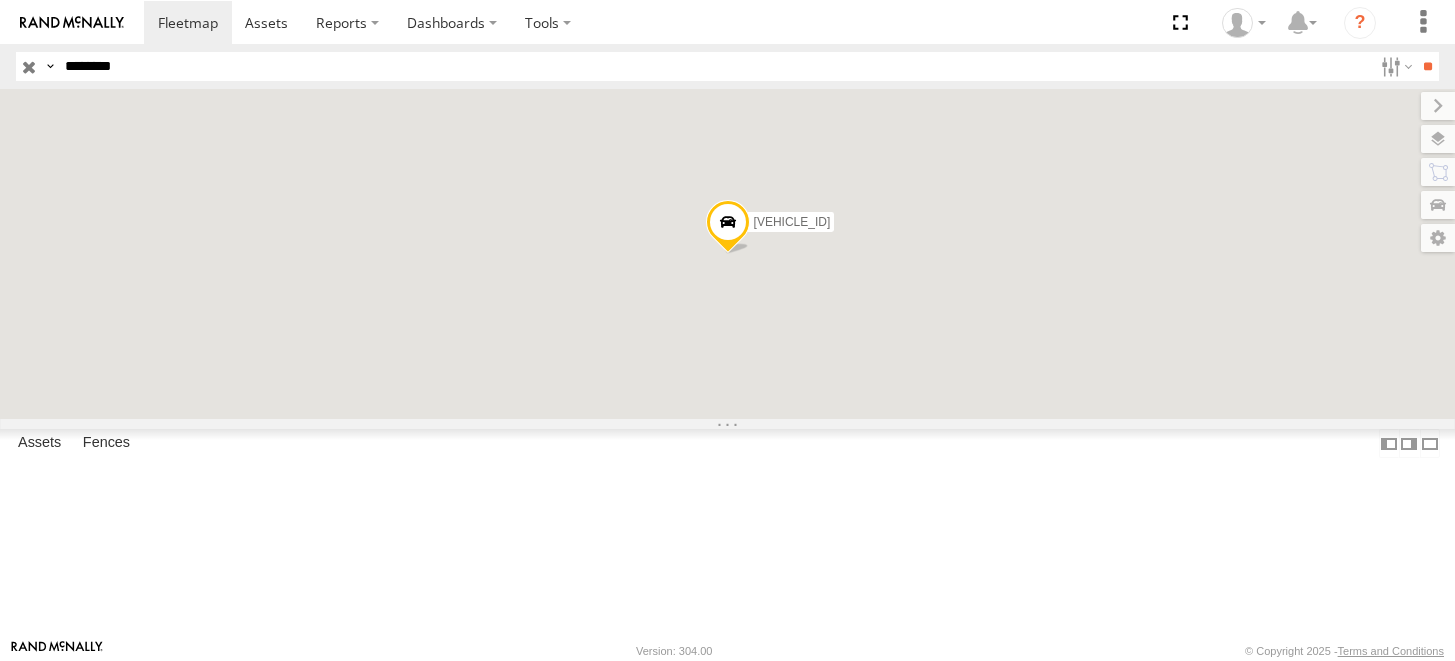 scroll, scrollTop: 0, scrollLeft: 0, axis: both 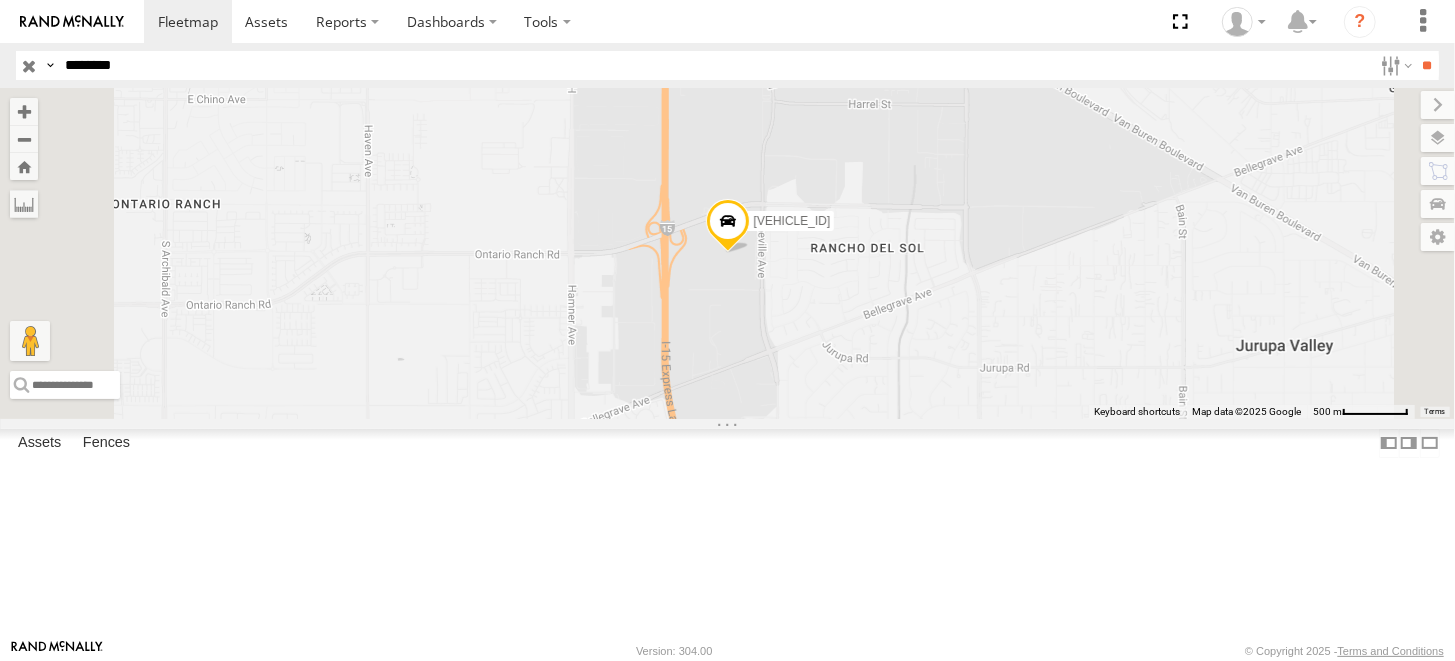 click on "********" at bounding box center (714, 65) 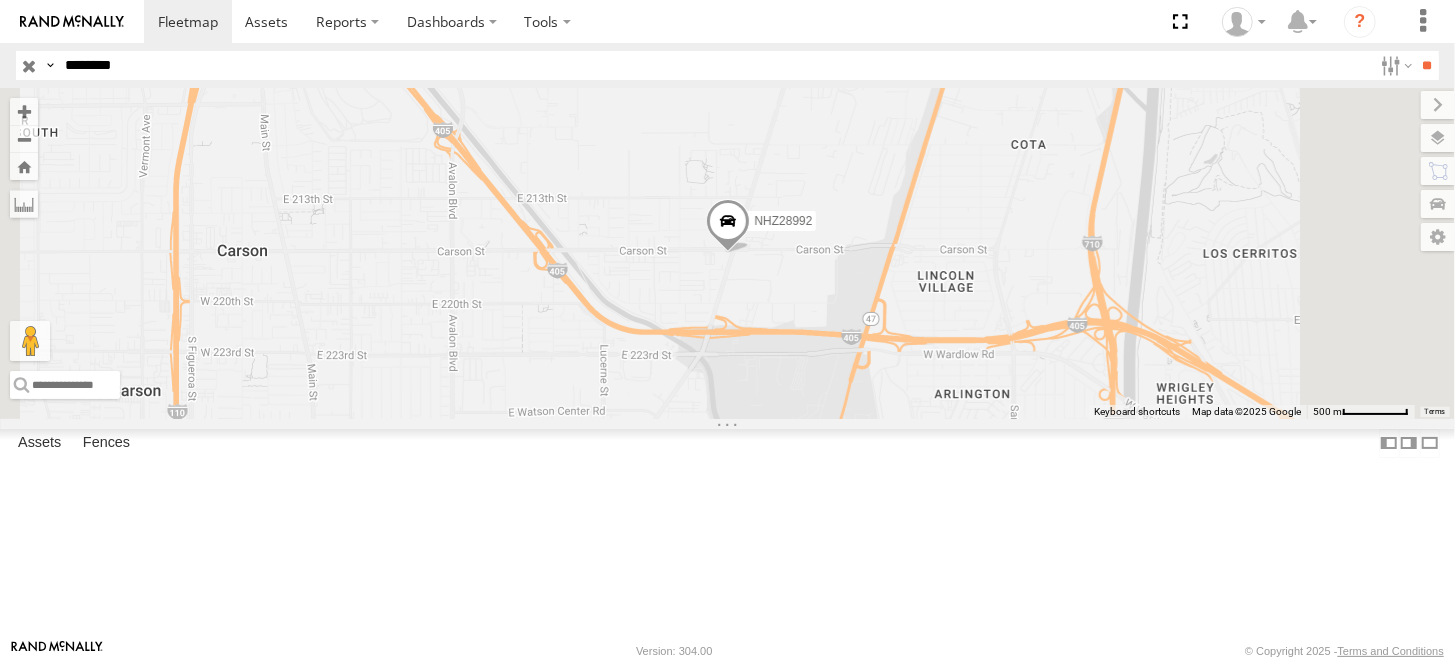 click at bounding box center [728, 227] 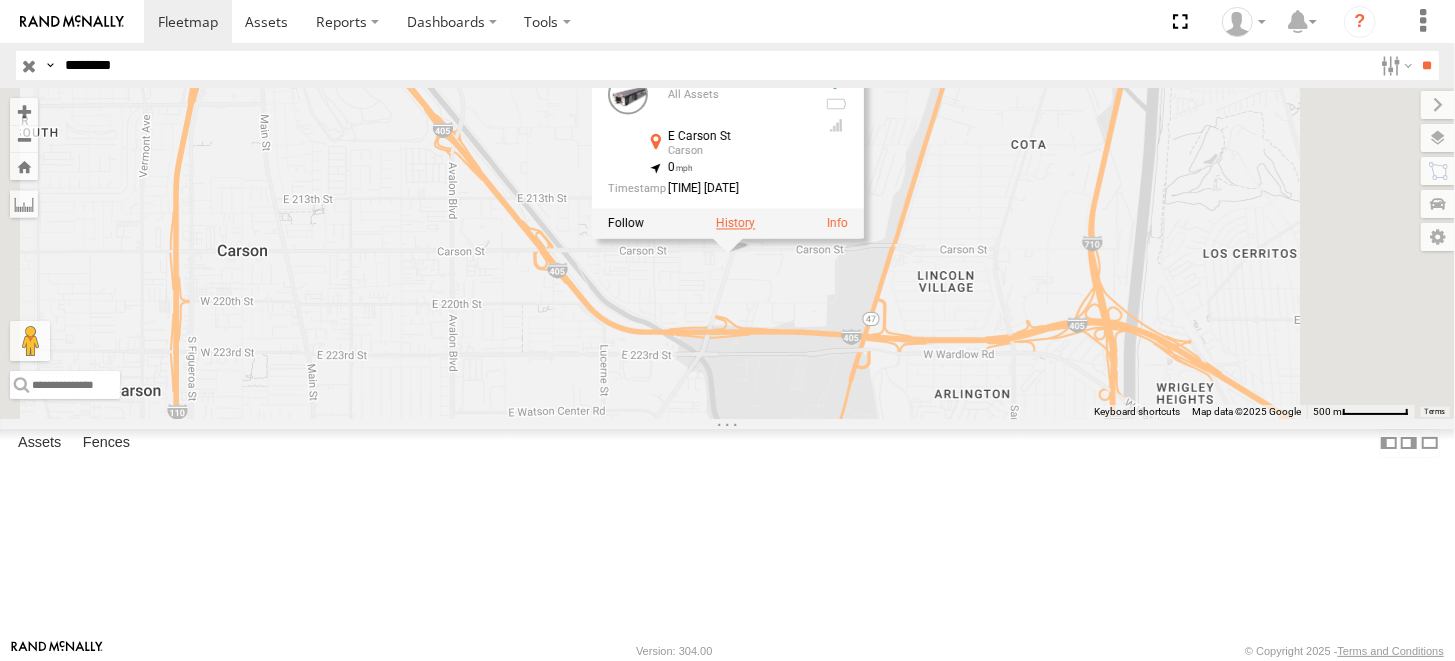 click at bounding box center (735, 224) 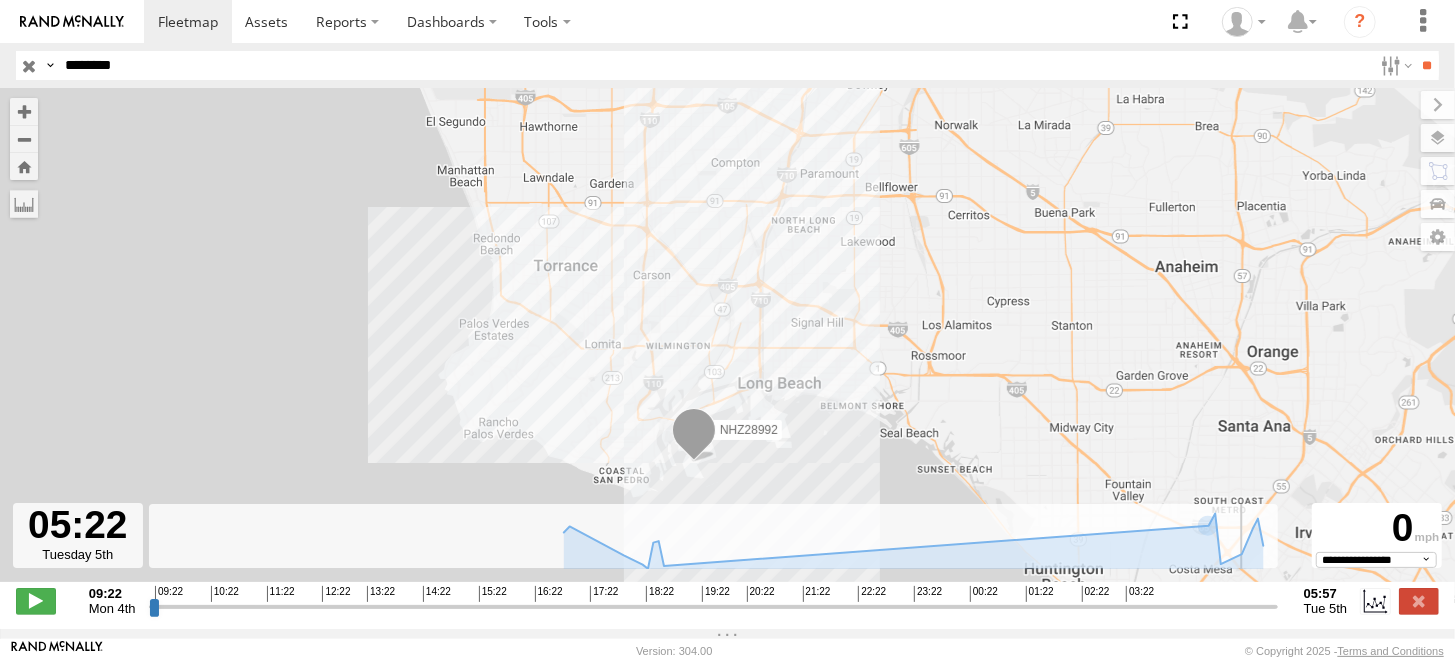 drag, startPoint x: 1008, startPoint y: 621, endPoint x: 1240, endPoint y: 619, distance: 232.00862 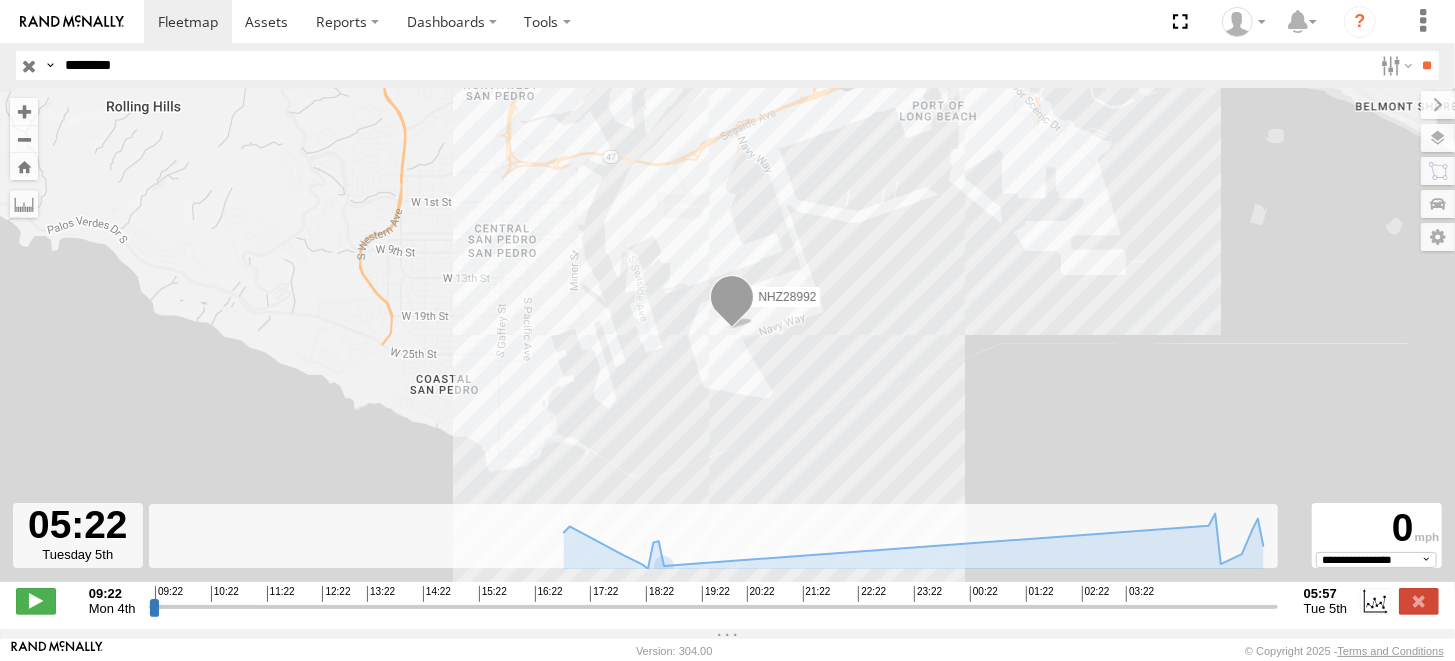 drag, startPoint x: 737, startPoint y: 472, endPoint x: 872, endPoint y: 338, distance: 190.21304 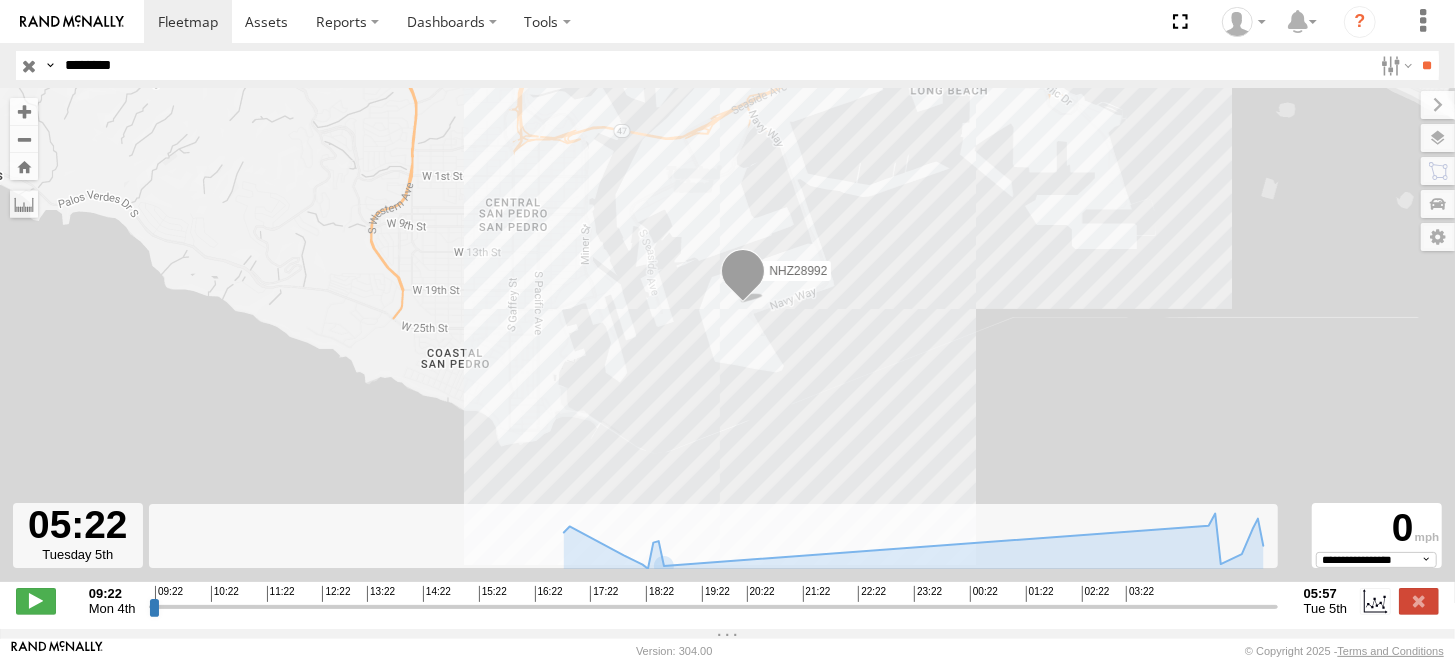 click on "NHZ28992" at bounding box center (727, 345) 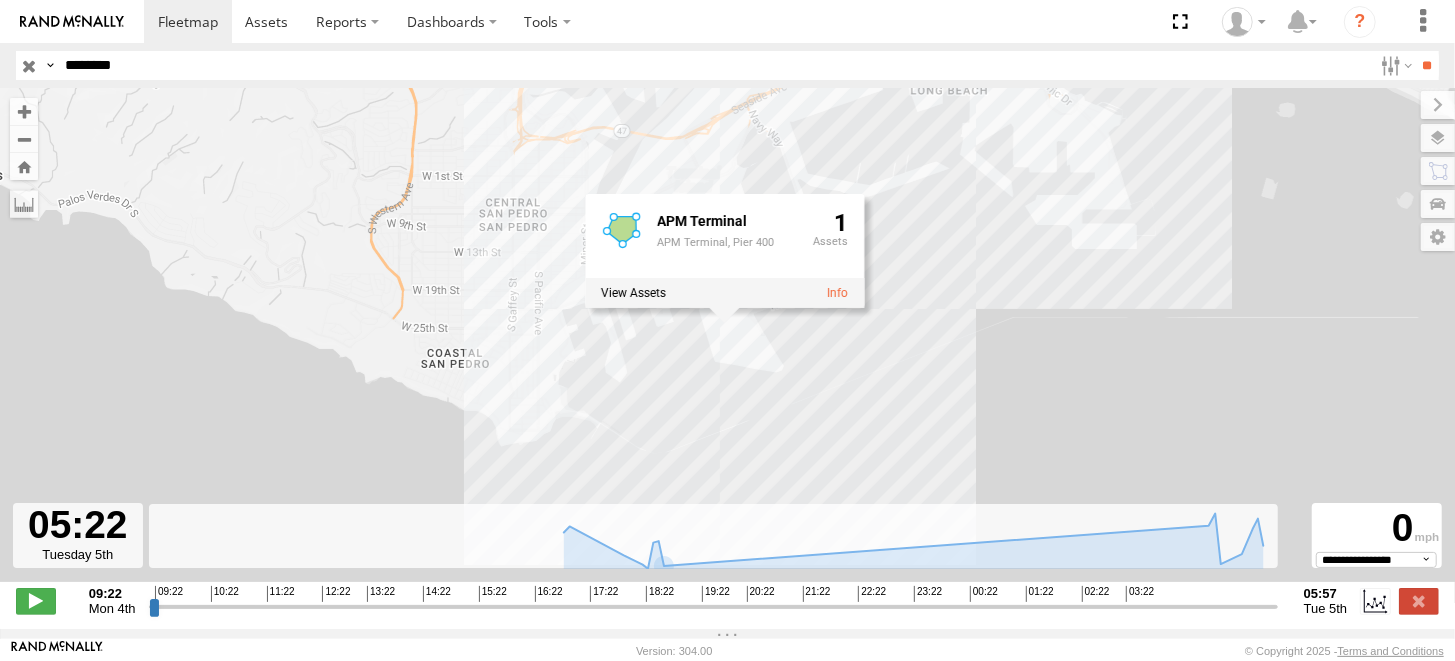 click on "[VEHICLE_ID] APM Terminal APM Terminal, Pier 400 1" at bounding box center [727, 345] 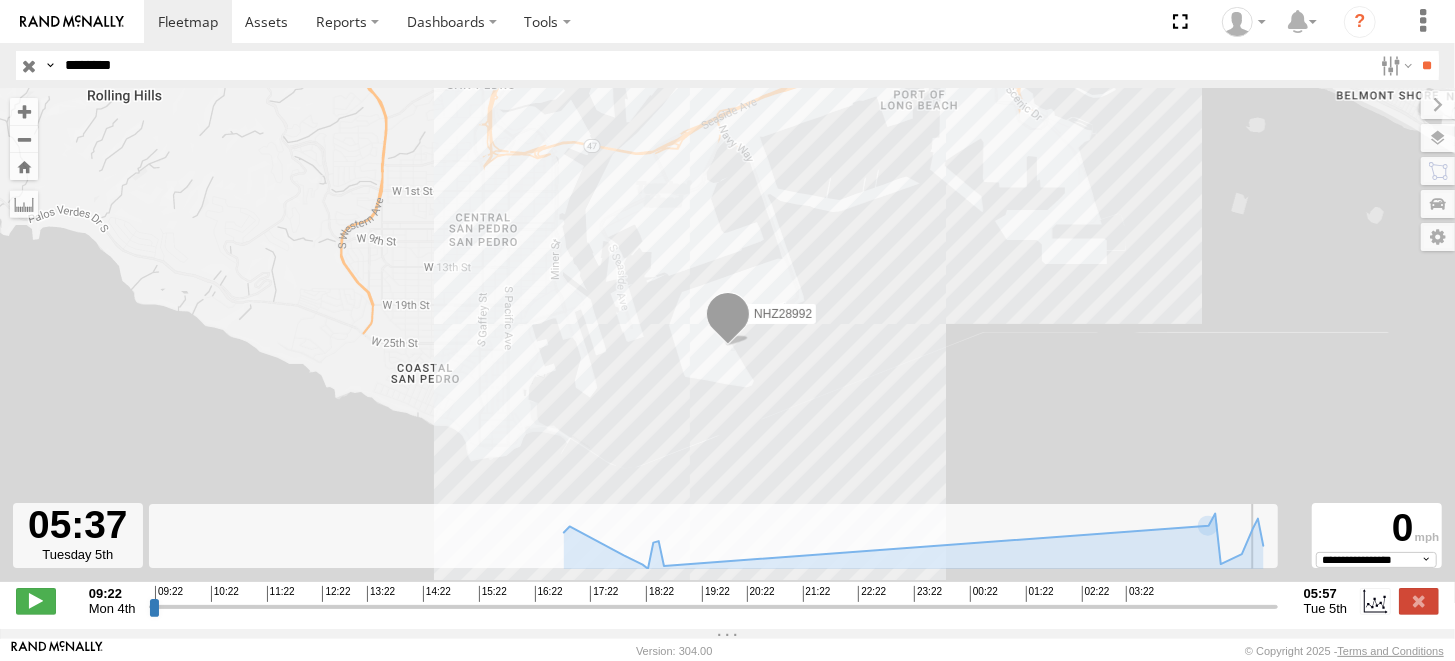 drag, startPoint x: 1240, startPoint y: 614, endPoint x: 1253, endPoint y: 609, distance: 13.928389 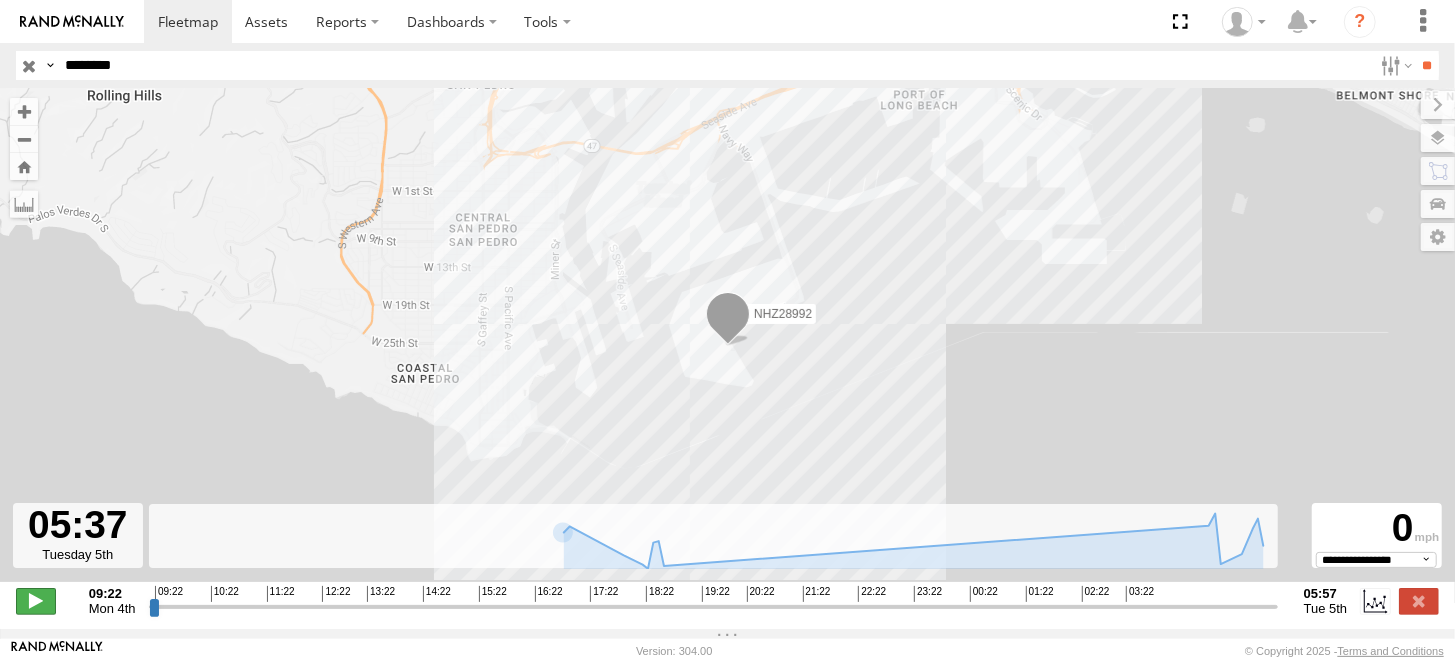 click at bounding box center (36, 601) 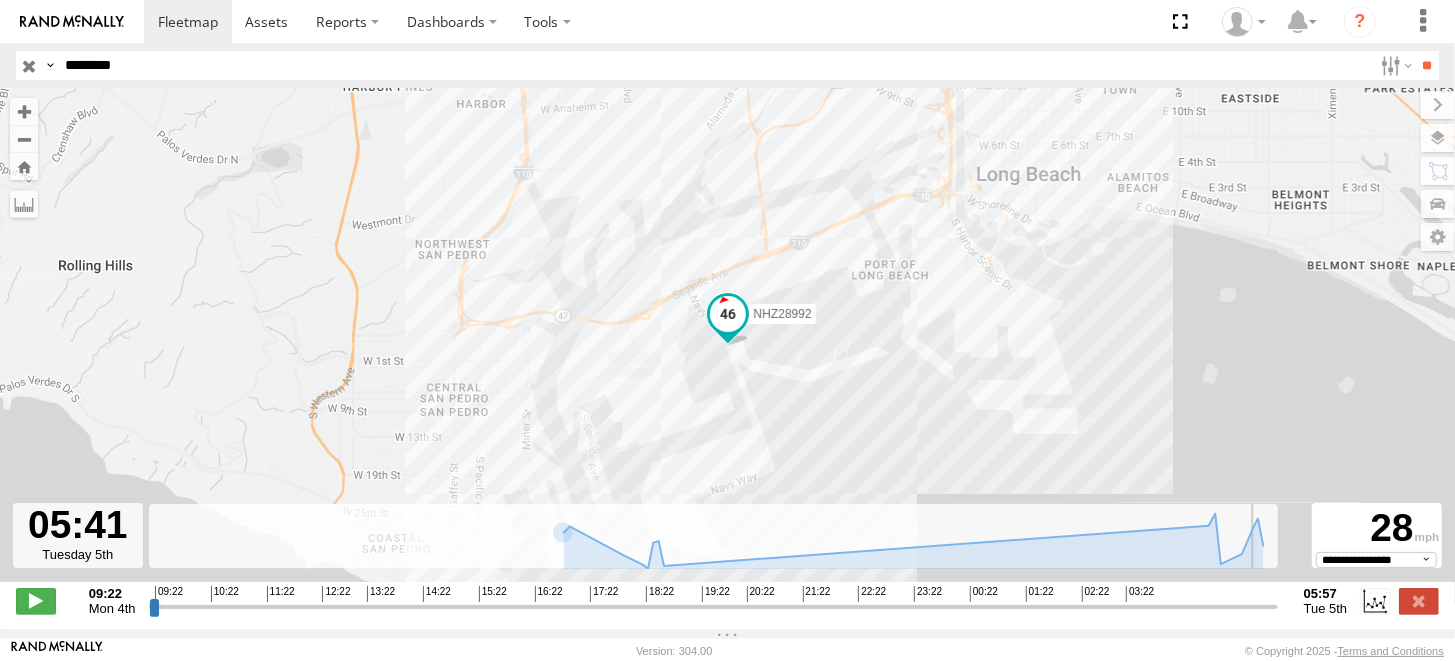 click on "[TIME] [DAY] [DATE]
Created with Highcharts 6.0.7 Highcharts.com
[TIME] [TIME] [TIME] [TIME] [TIME] [TIME] [TIME] [TIME] [TIME] [TIME] [TIME] [TIME] [TIME] [TIME] [TIME] [TIME] [TIME] [TIME] [TIME]
[TIME] [DAY] [DATE]" at bounding box center [727, 601] 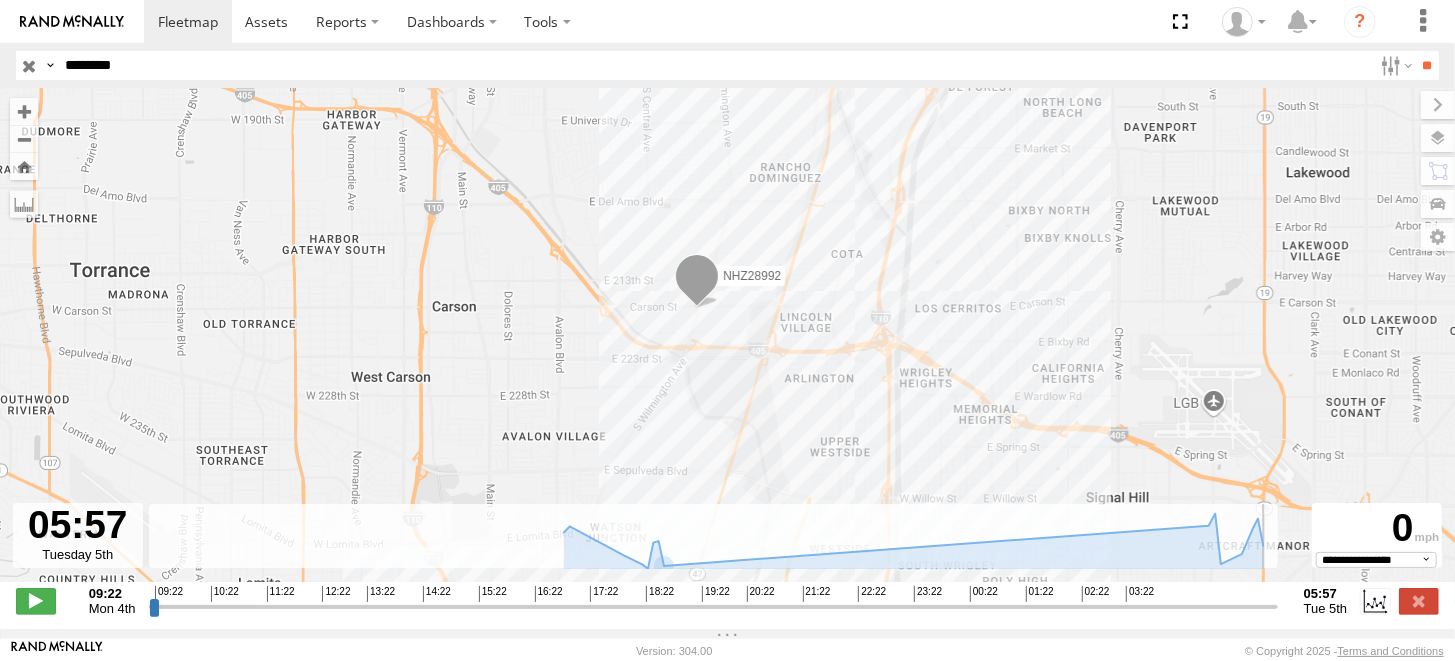 drag, startPoint x: 1259, startPoint y: 610, endPoint x: 1271, endPoint y: 610, distance: 12 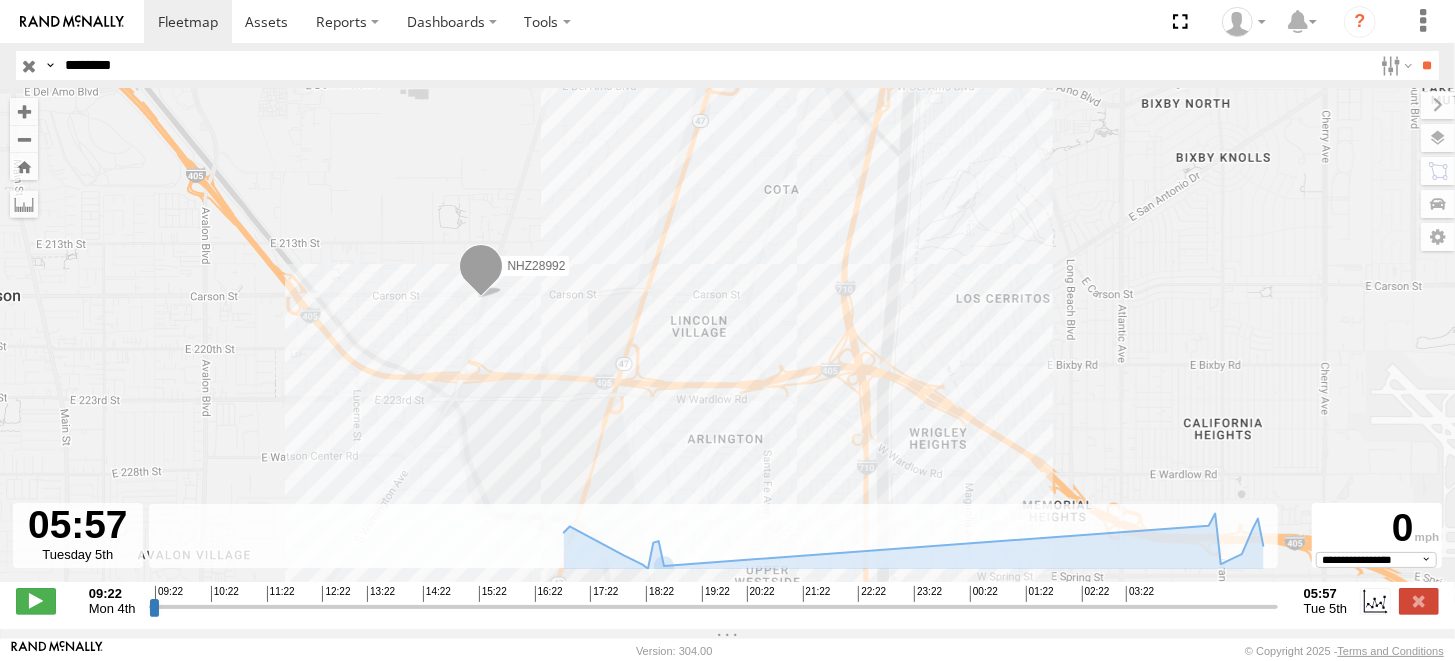 click on "Search Query
Asset ID
Asset Label
Registration
Manufacturer
Model
VIN
Job ID" at bounding box center [727, 65] 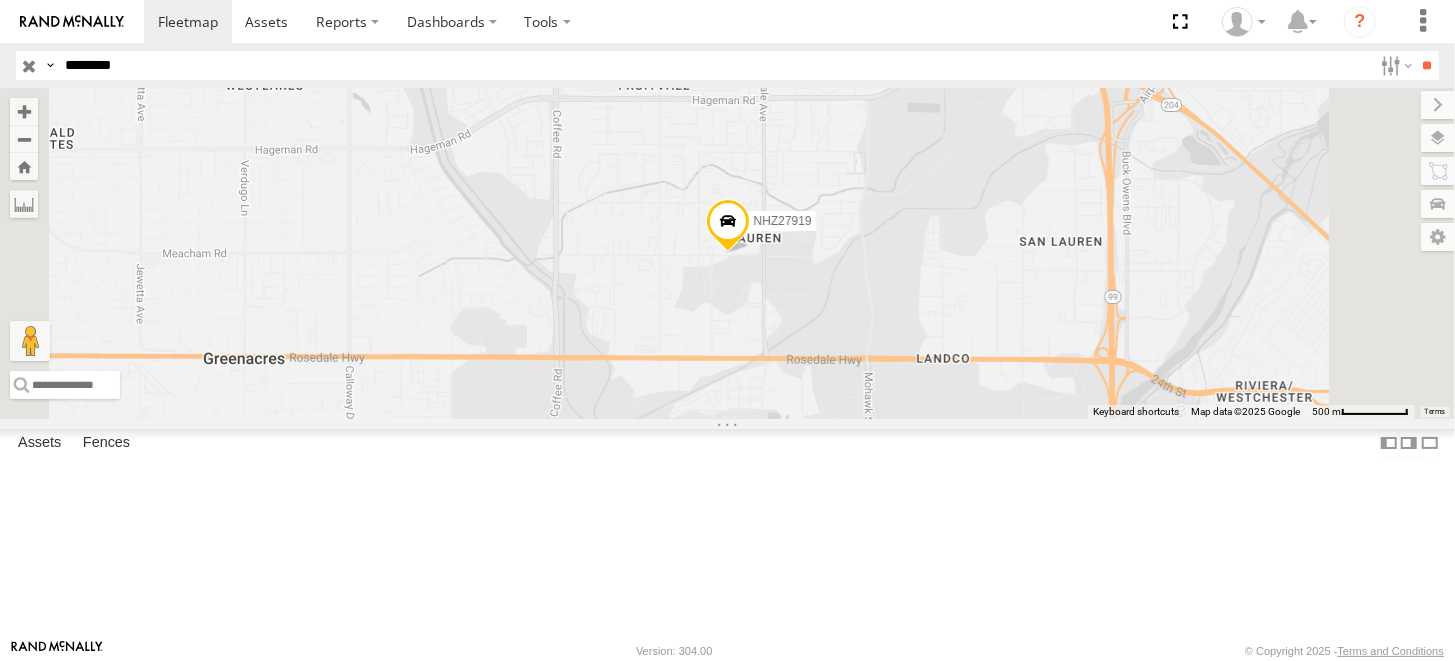 click on "NHZ27919" at bounding box center (727, 253) 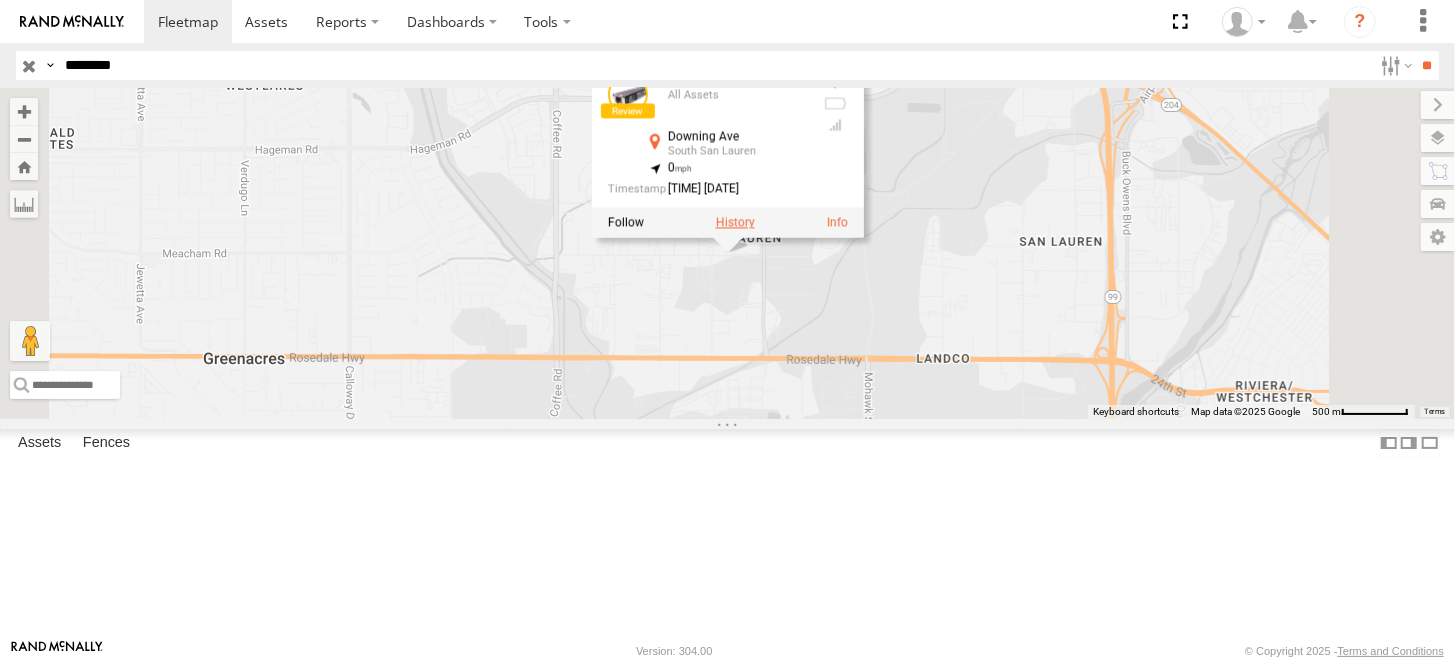 click at bounding box center [734, 223] 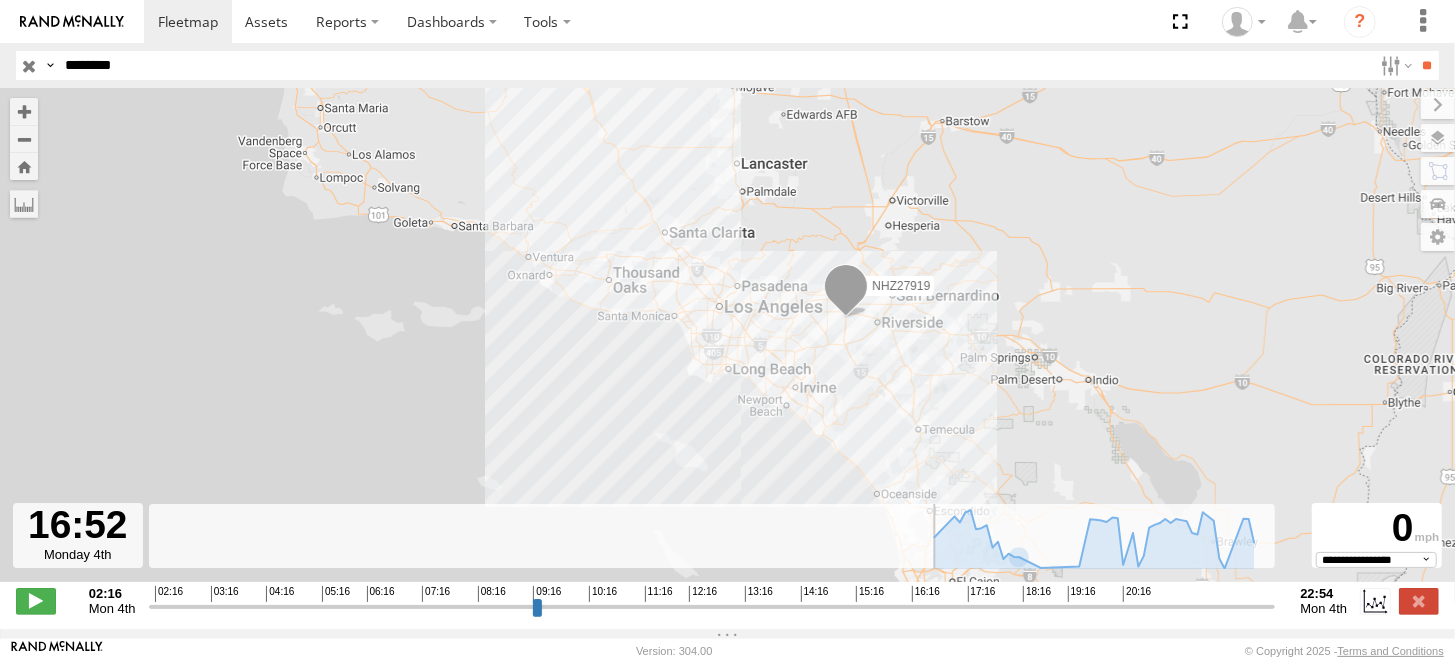 drag, startPoint x: 1061, startPoint y: 621, endPoint x: 942, endPoint y: 584, distance: 124.61942 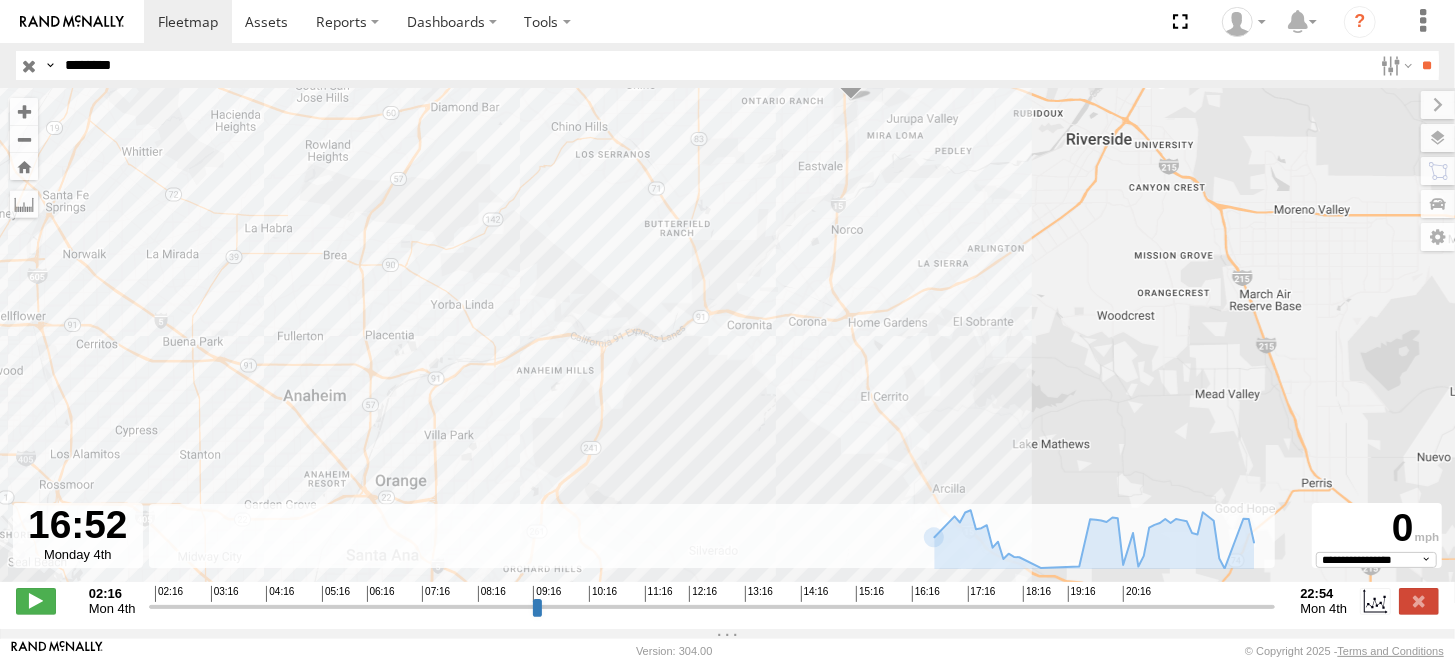 drag, startPoint x: 903, startPoint y: 202, endPoint x: 837, endPoint y: 498, distance: 303.26886 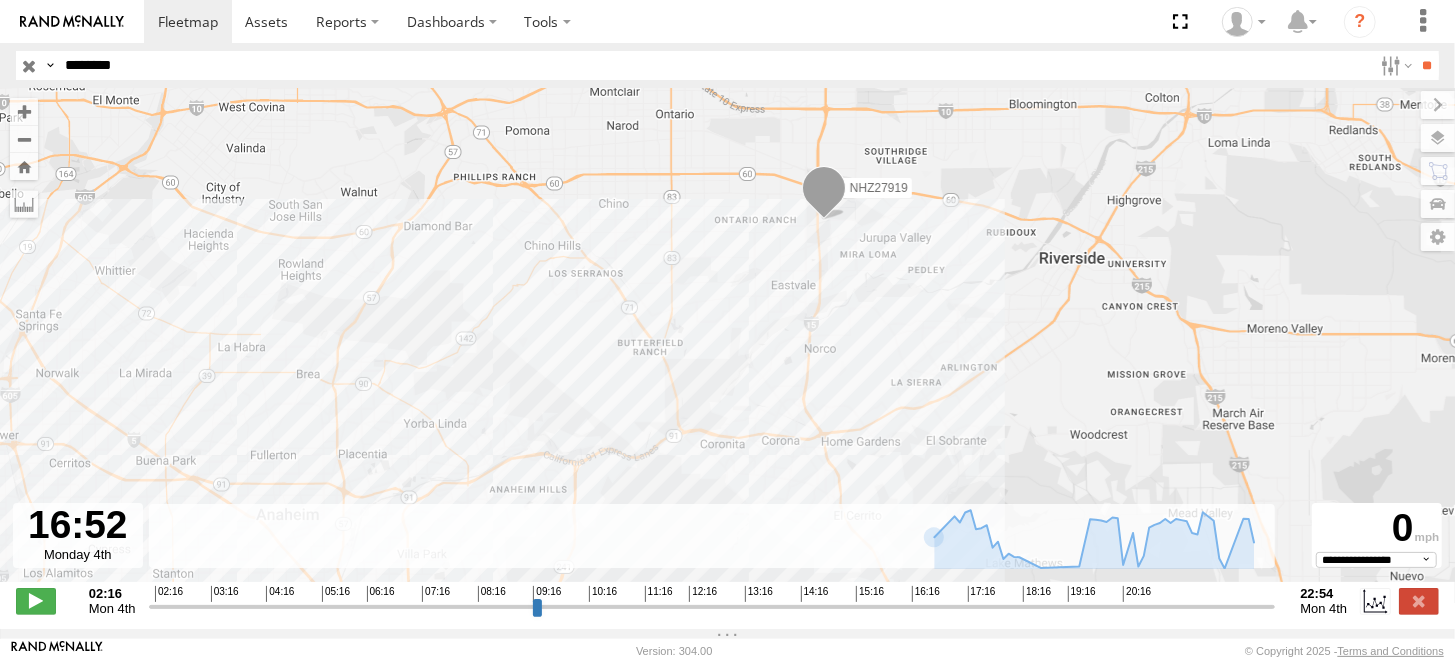drag, startPoint x: 867, startPoint y: 317, endPoint x: 867, endPoint y: 391, distance: 74 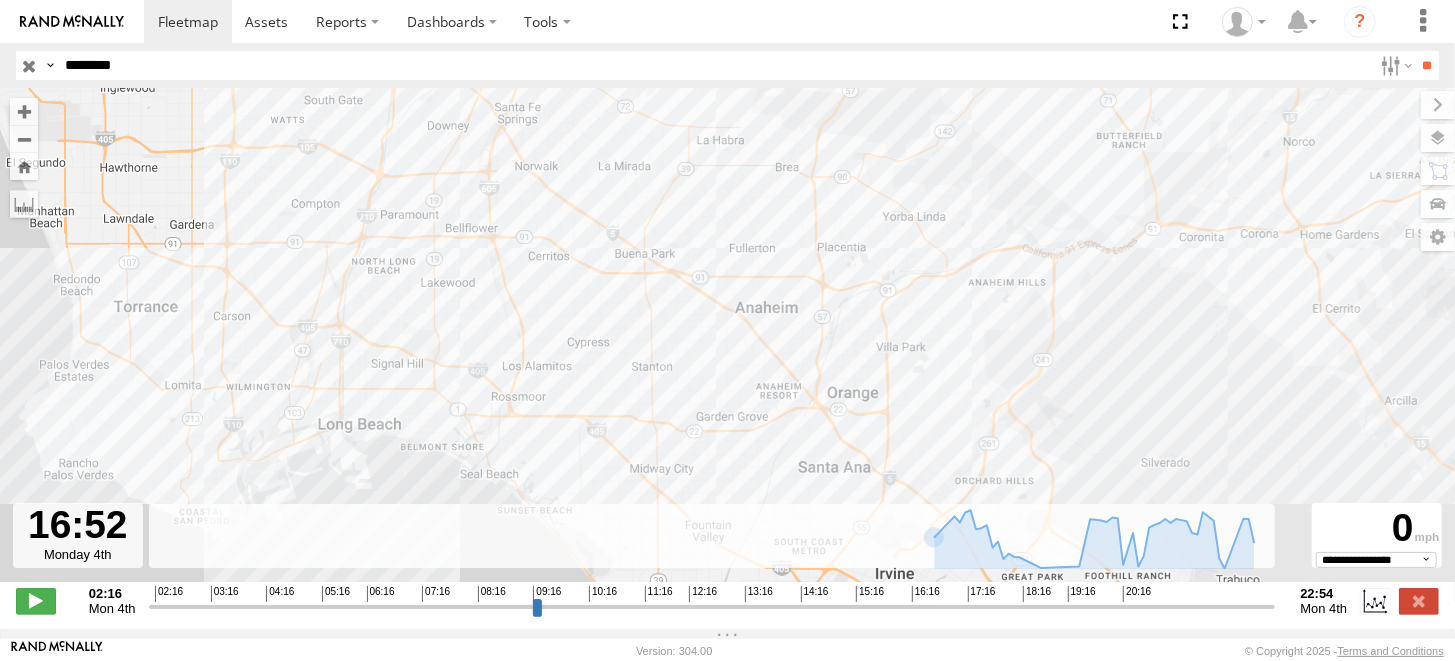 drag, startPoint x: 459, startPoint y: 358, endPoint x: 950, endPoint y: 170, distance: 525.76135 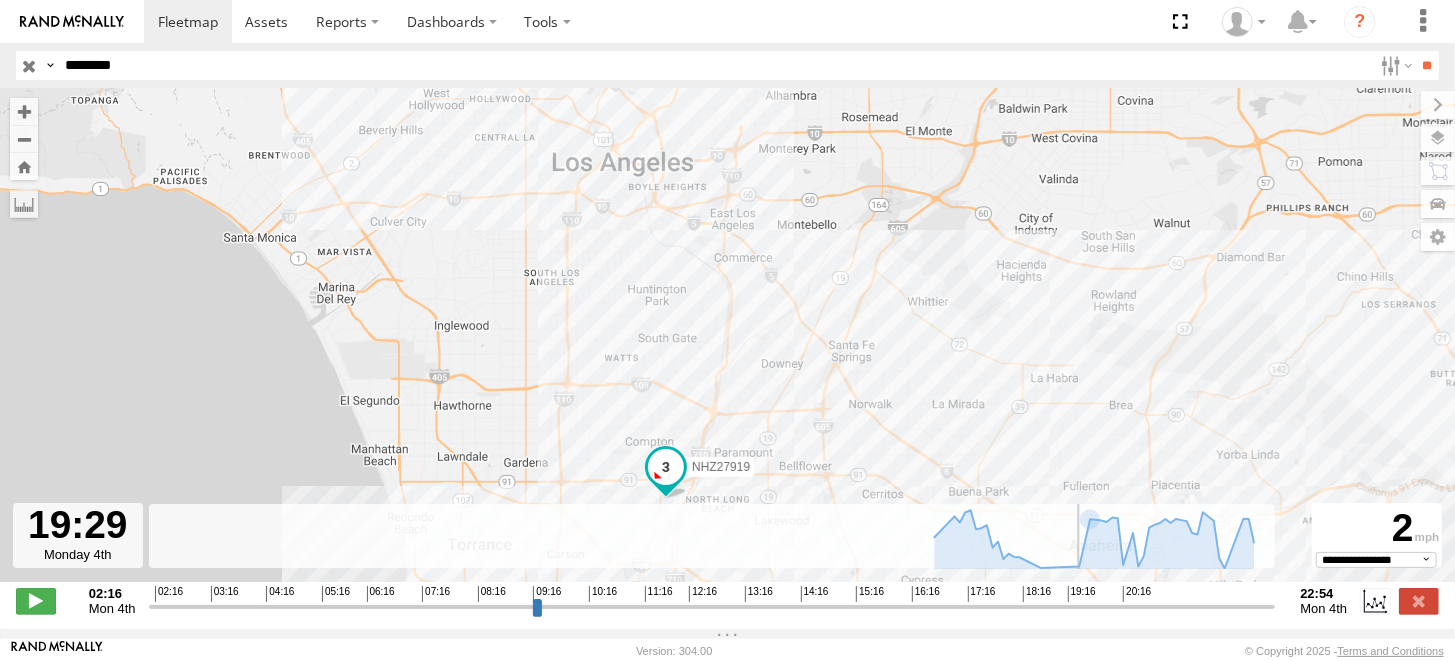 drag, startPoint x: 942, startPoint y: 610, endPoint x: 1084, endPoint y: 611, distance: 142.00352 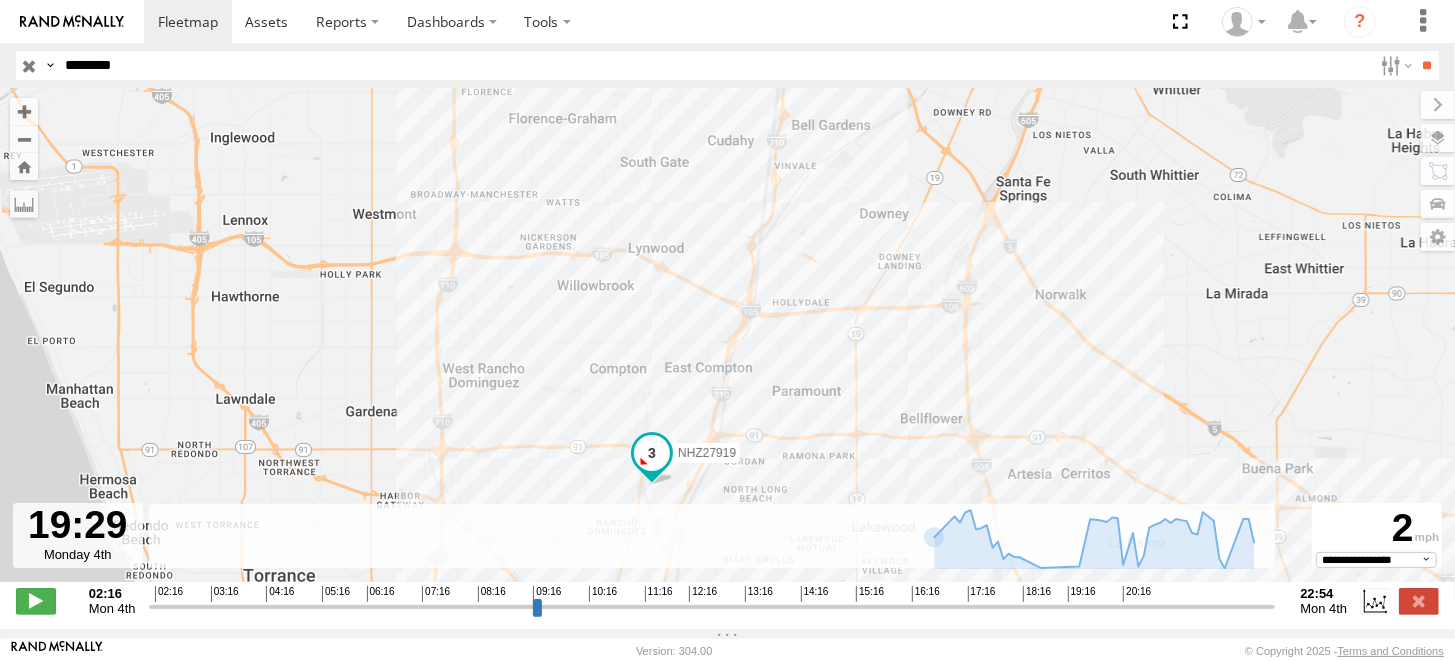 drag, startPoint x: 699, startPoint y: 425, endPoint x: 706, endPoint y: 349, distance: 76.321686 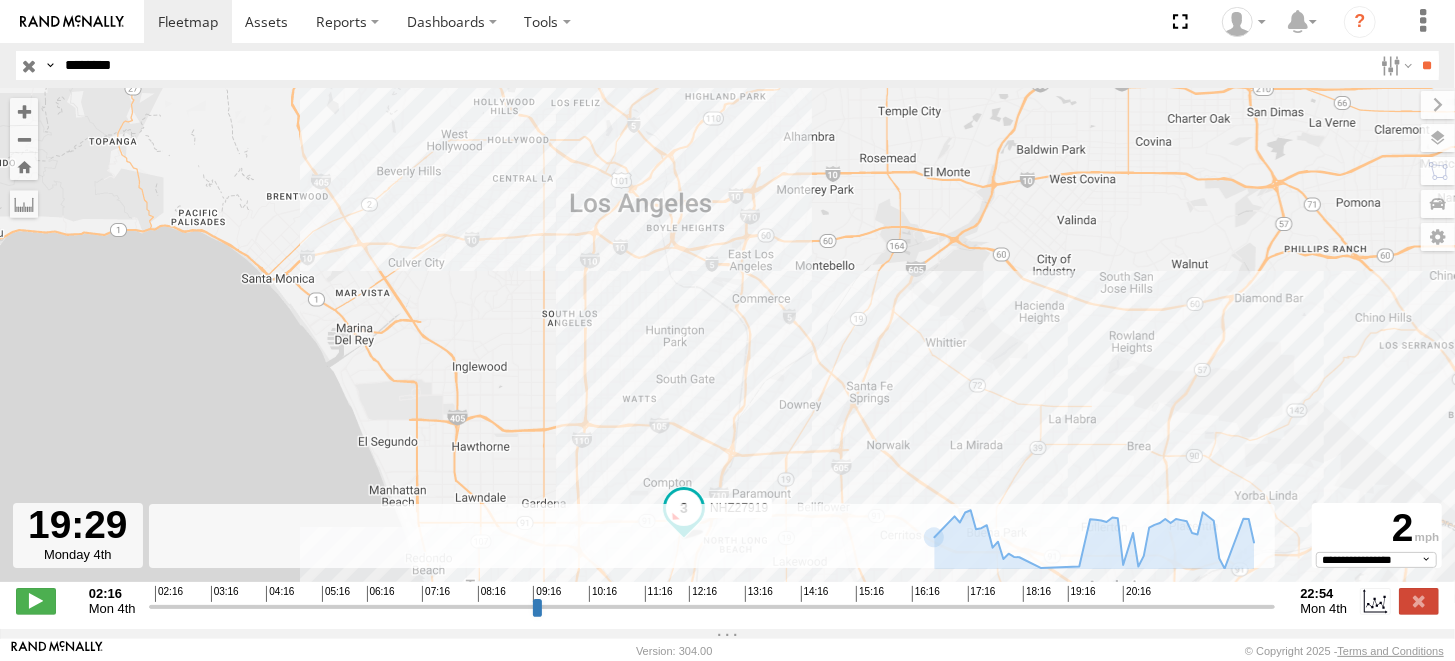 drag, startPoint x: 709, startPoint y: 238, endPoint x: 712, endPoint y: 366, distance: 128.03516 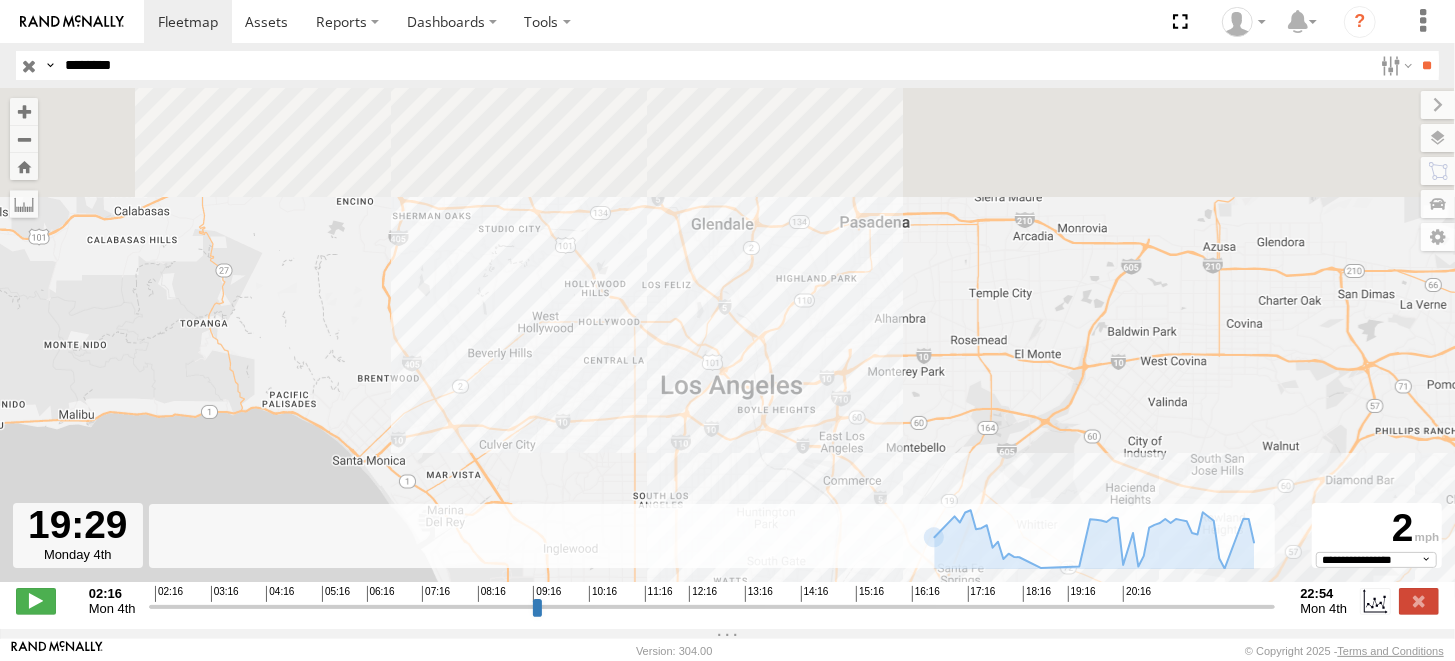 drag, startPoint x: 659, startPoint y: 266, endPoint x: 750, endPoint y: 443, distance: 199.02261 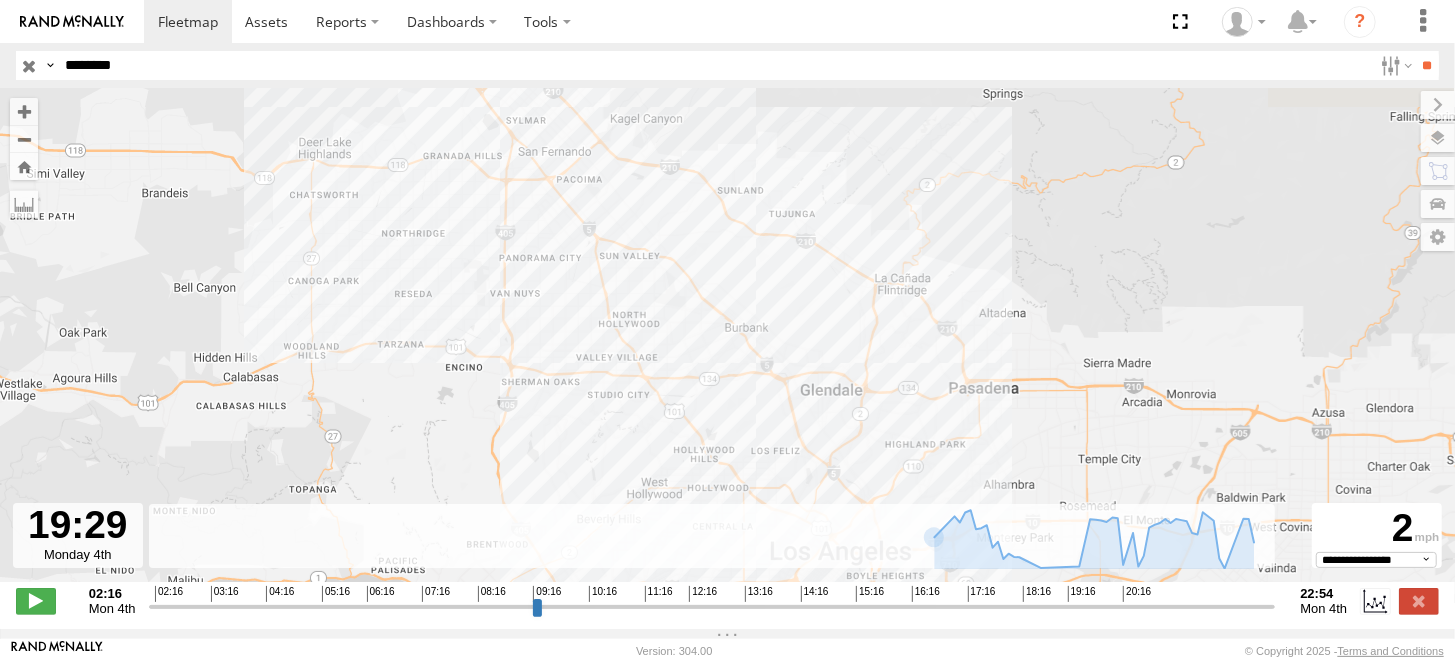 drag, startPoint x: 671, startPoint y: 319, endPoint x: 785, endPoint y: 490, distance: 205.51642 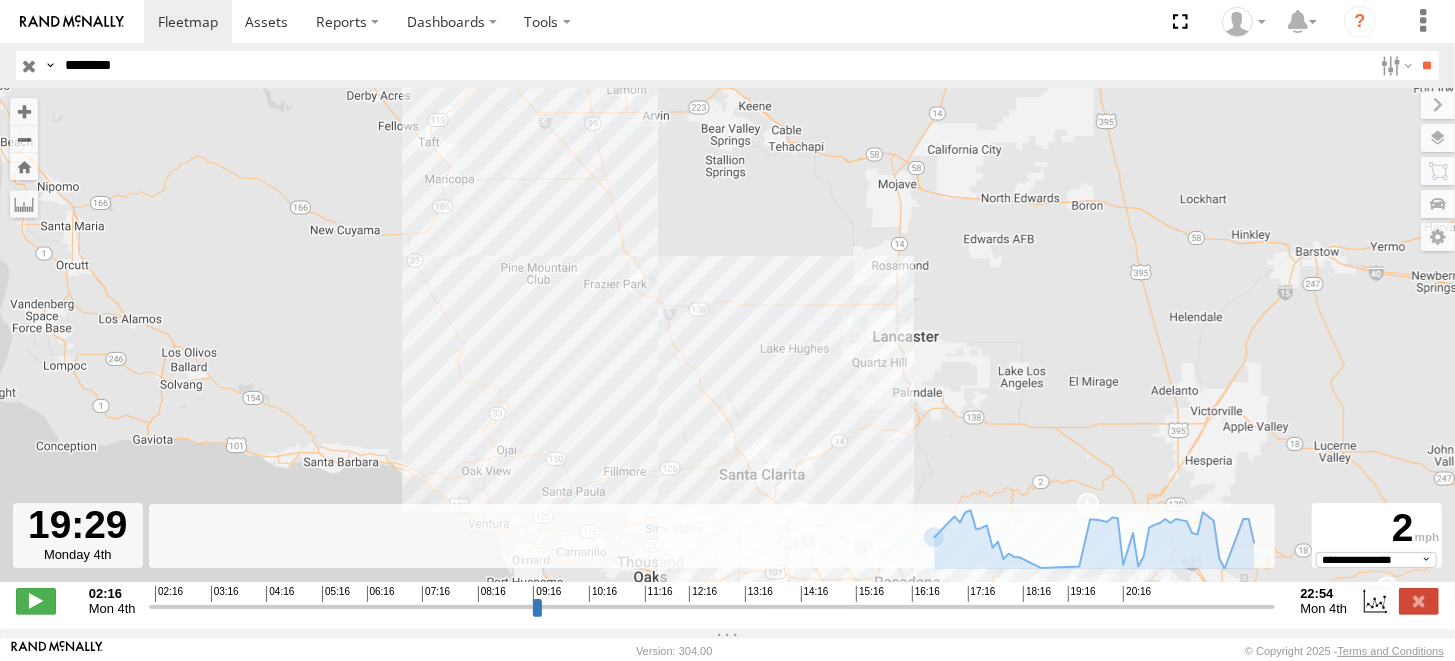drag, startPoint x: 593, startPoint y: 209, endPoint x: 751, endPoint y: 462, distance: 298.28342 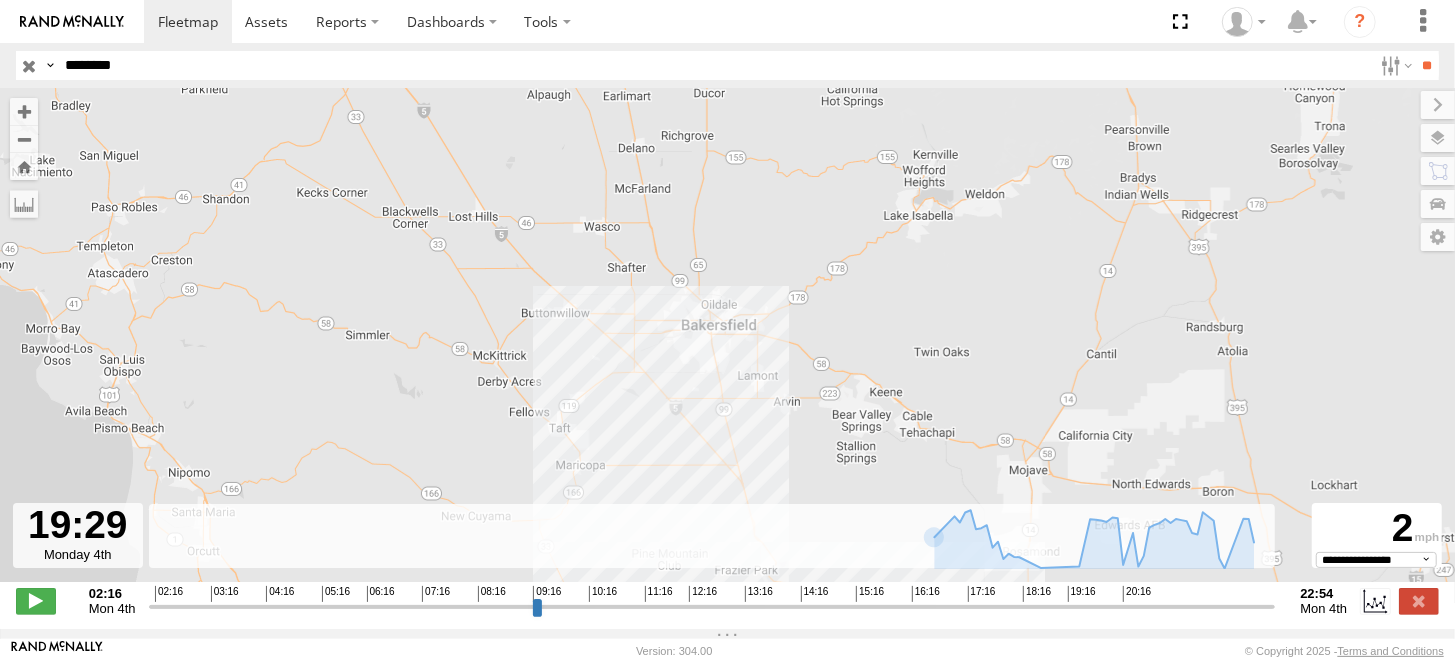drag, startPoint x: 693, startPoint y: 222, endPoint x: 824, endPoint y: 506, distance: 312.75708 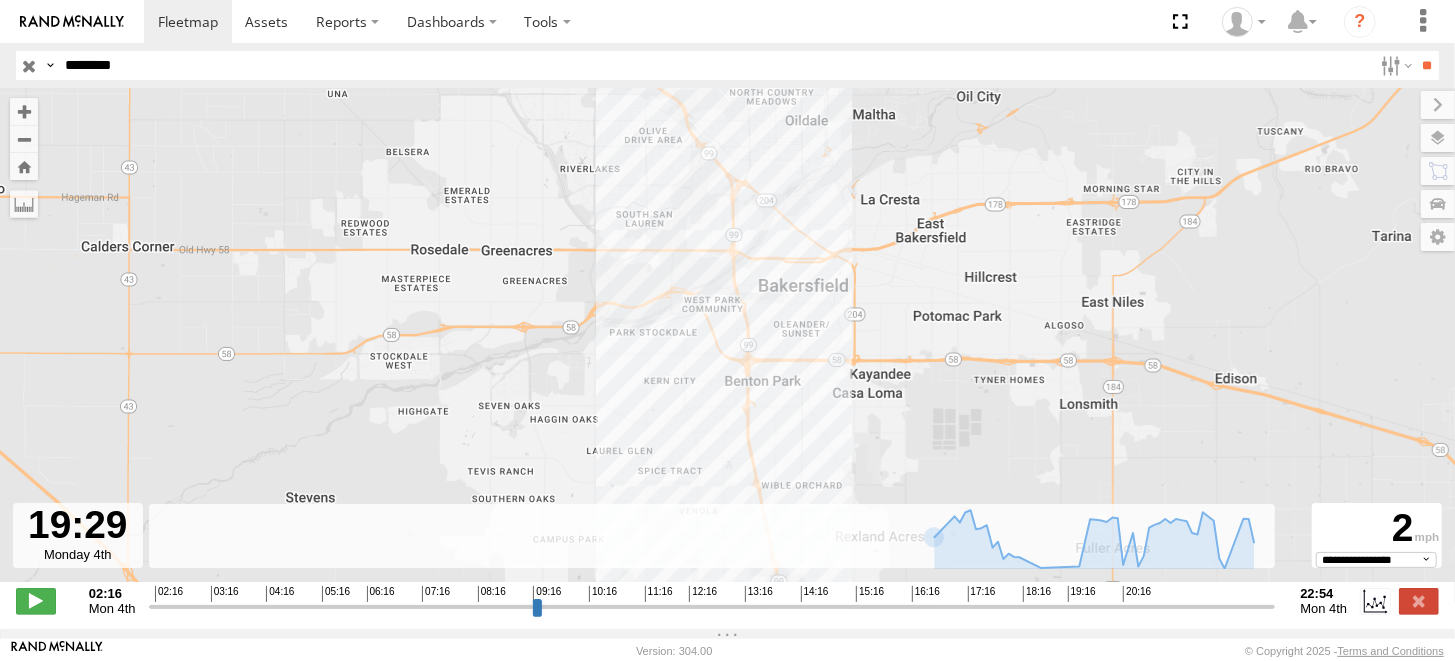 drag, startPoint x: 775, startPoint y: 394, endPoint x: 814, endPoint y: 469, distance: 84.53402 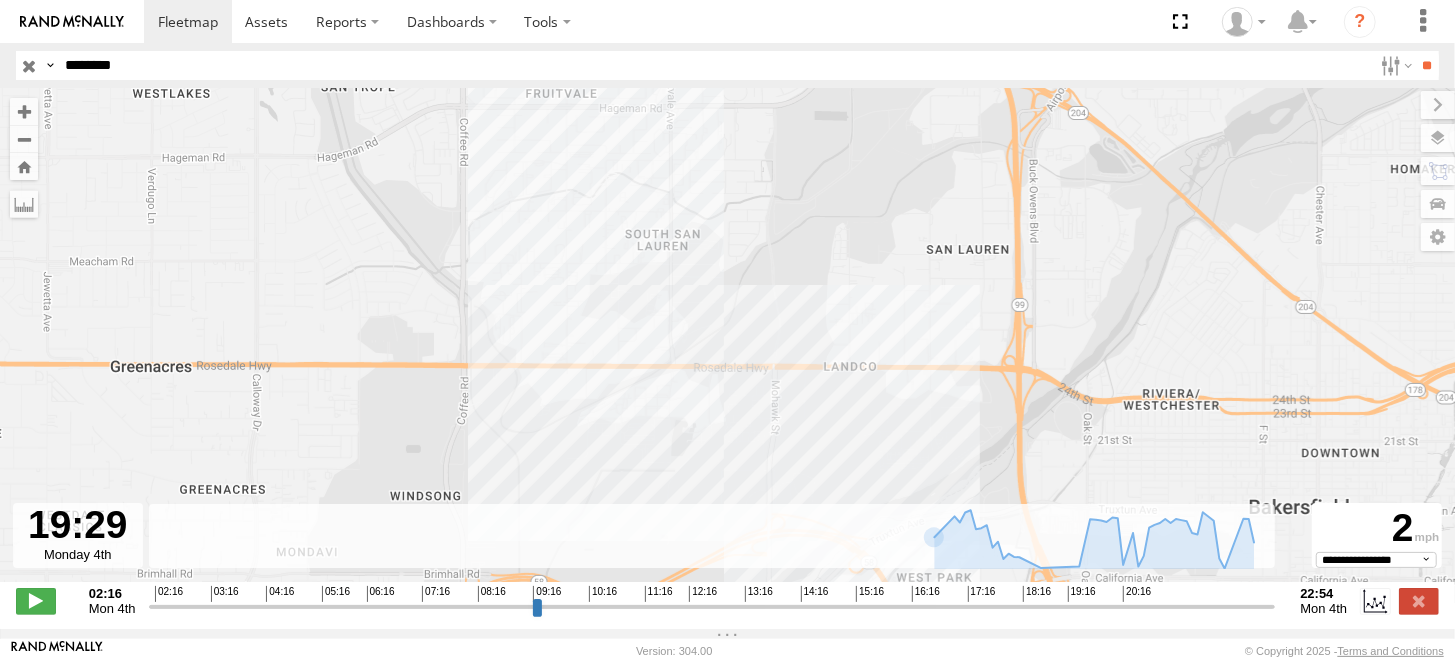 drag, startPoint x: 626, startPoint y: 212, endPoint x: 649, endPoint y: 363, distance: 152.74161 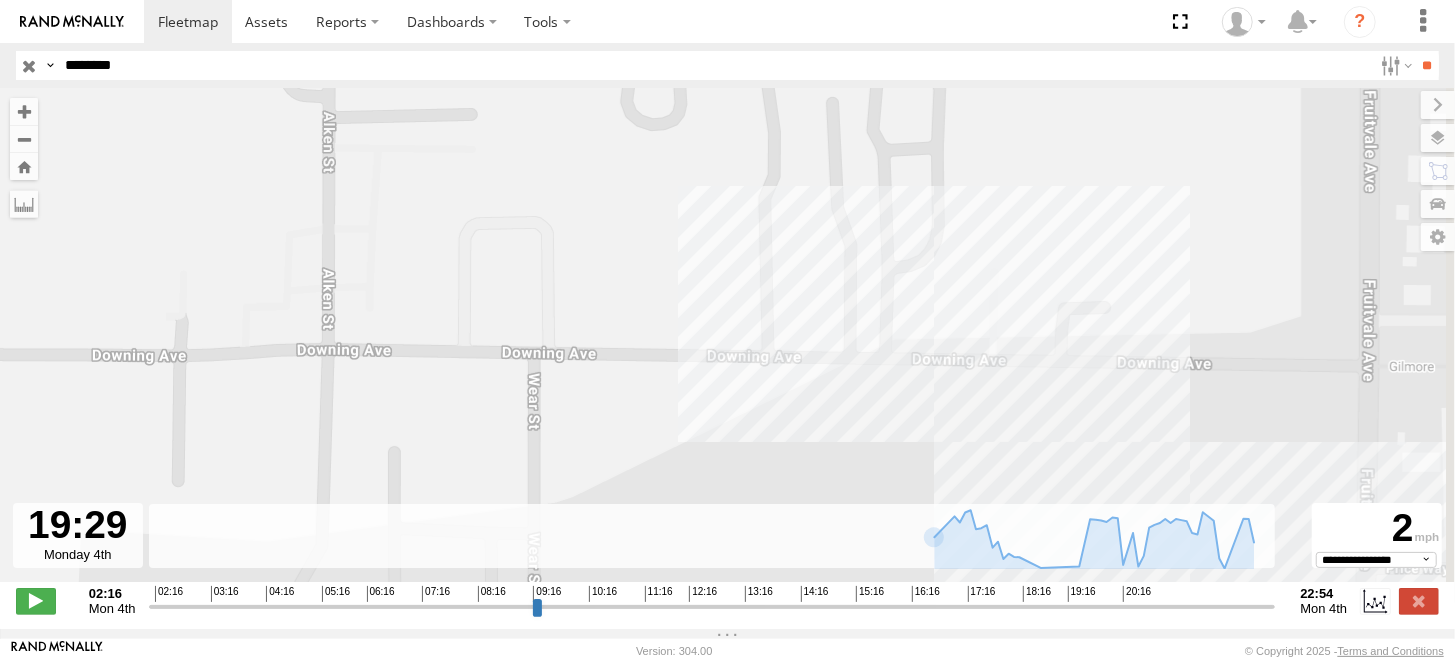 drag, startPoint x: 762, startPoint y: 233, endPoint x: 705, endPoint y: 436, distance: 210.85066 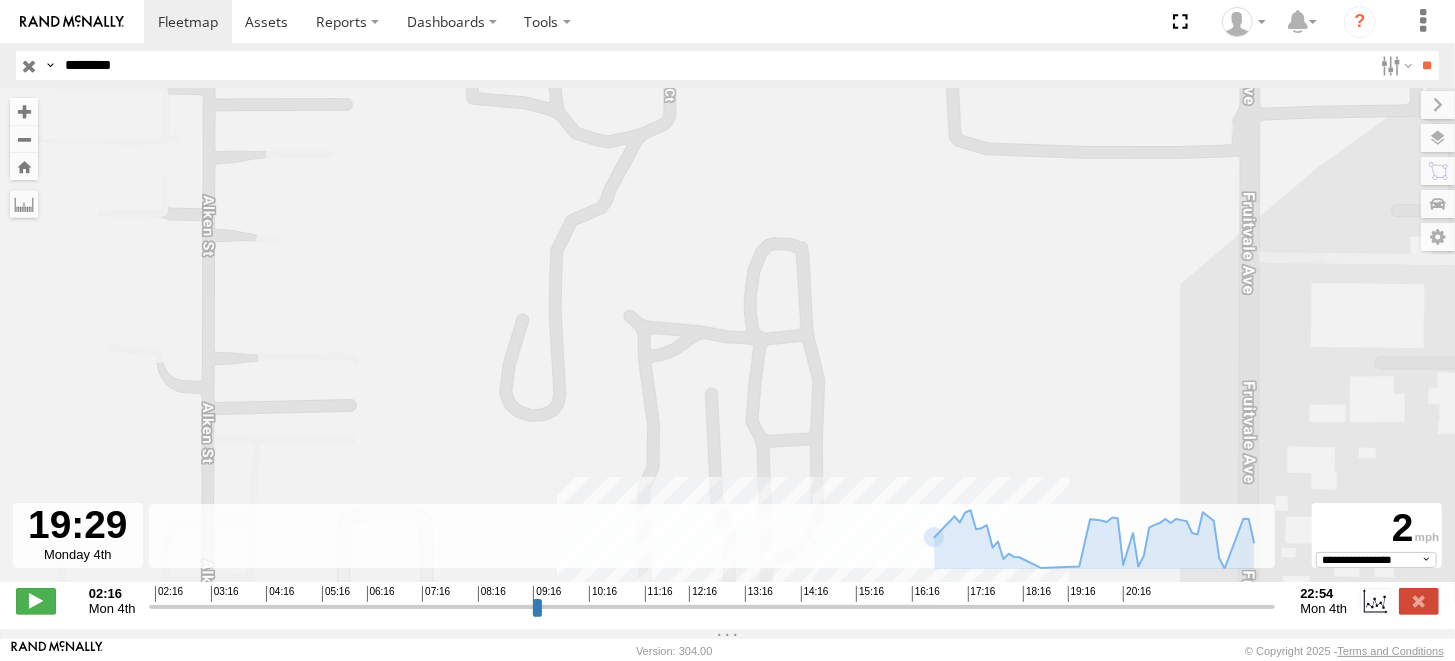drag, startPoint x: 829, startPoint y: 222, endPoint x: 743, endPoint y: 486, distance: 277.65445 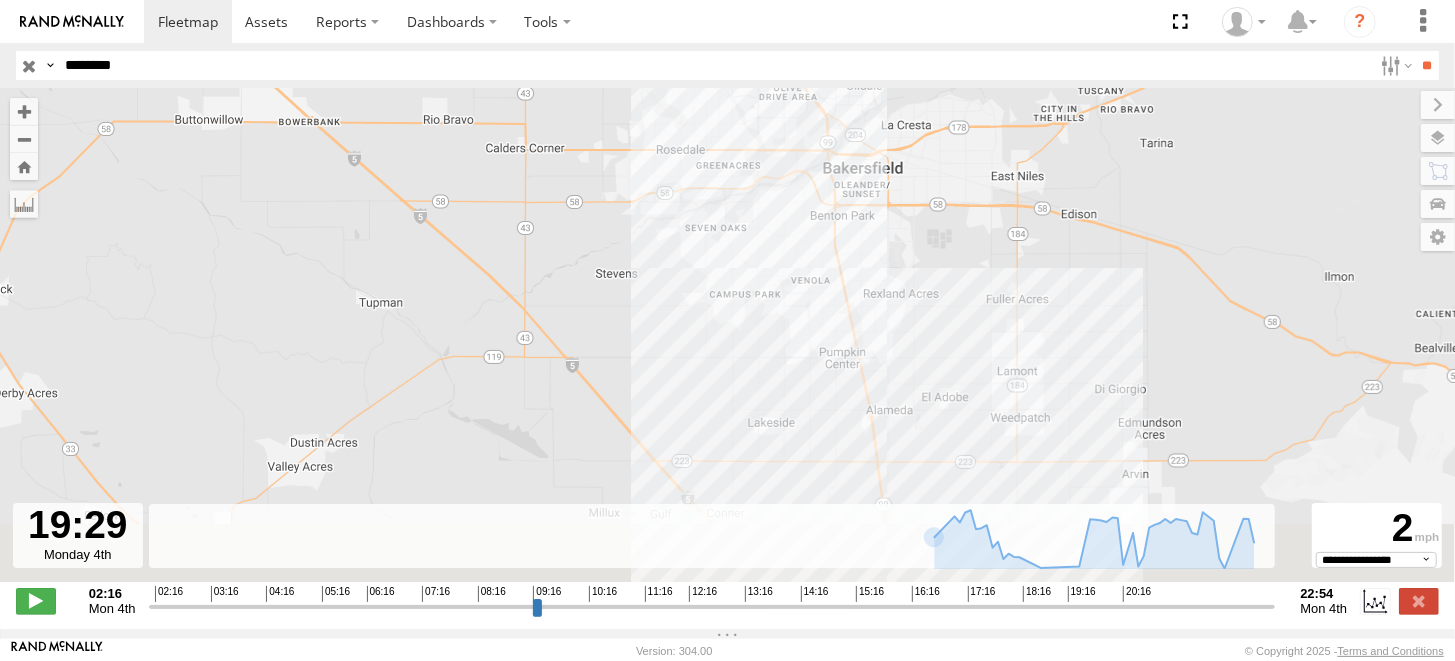 drag, startPoint x: 945, startPoint y: 361, endPoint x: 923, endPoint y: 168, distance: 194.24983 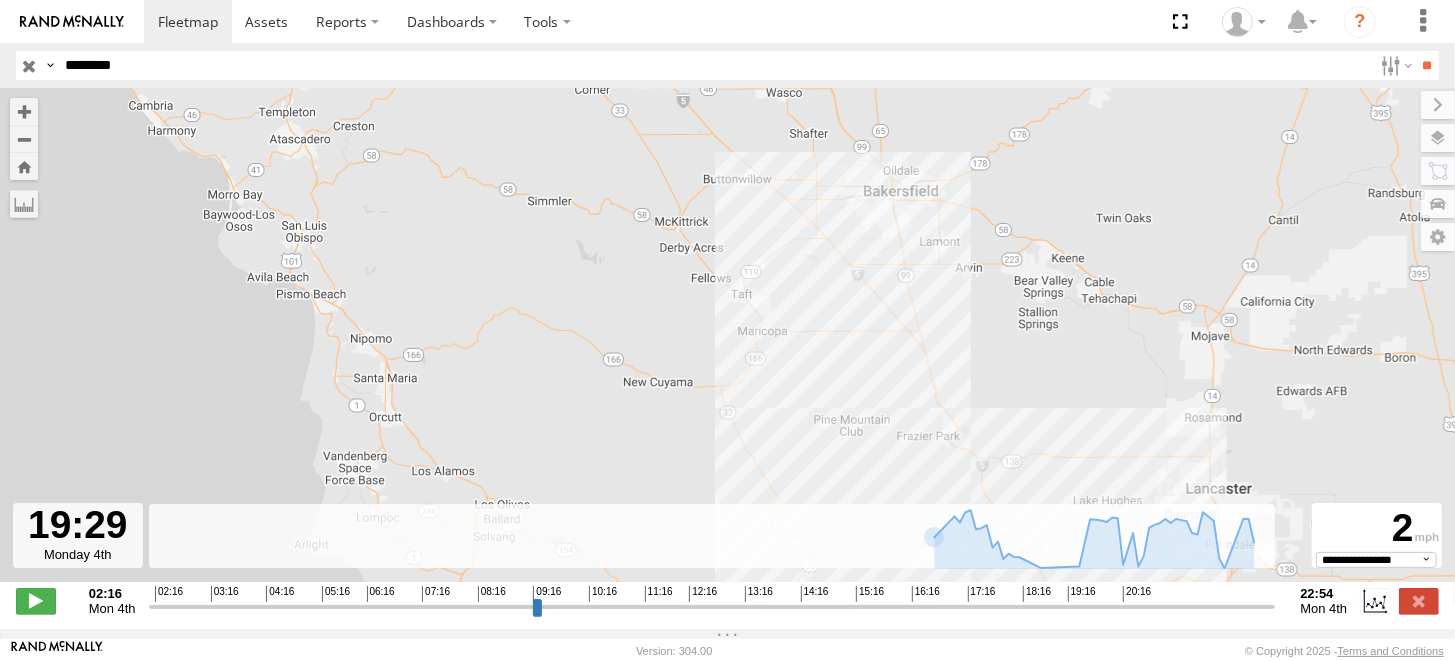 click on "********" at bounding box center (714, 65) 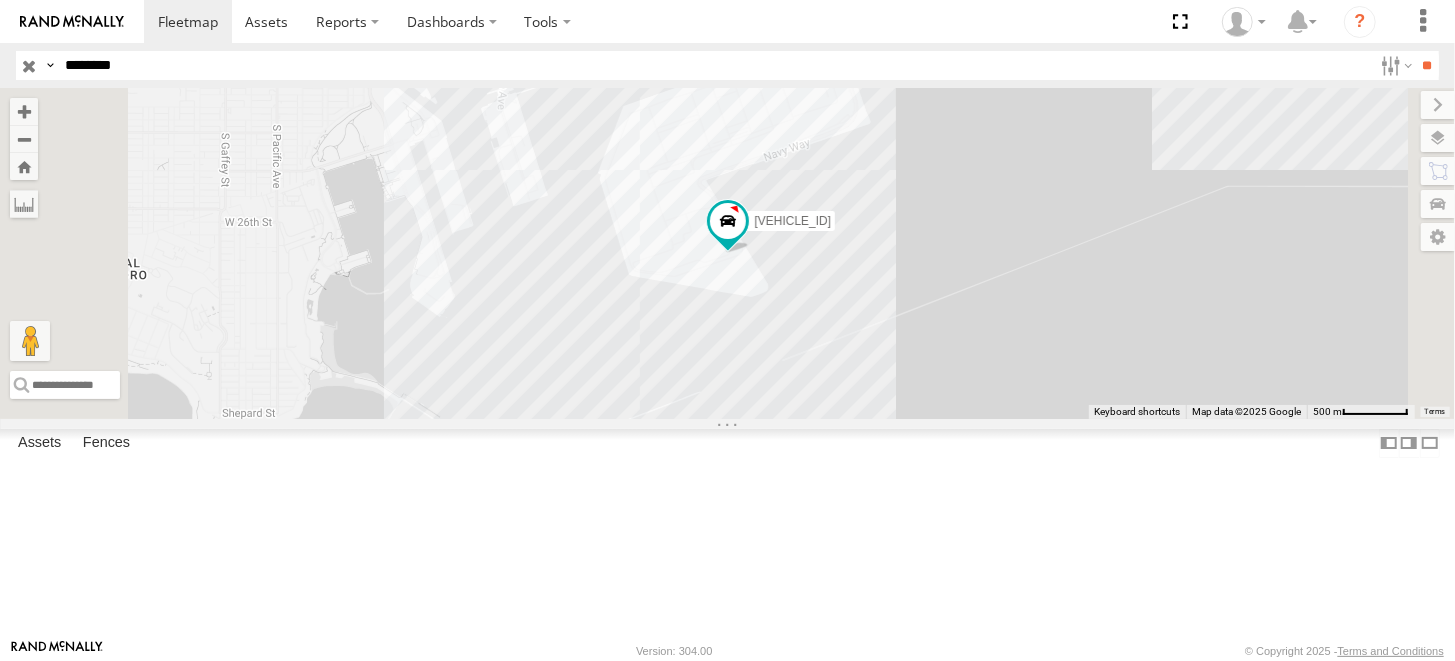 click on "[VEHICLE_ID]" at bounding box center (727, 253) 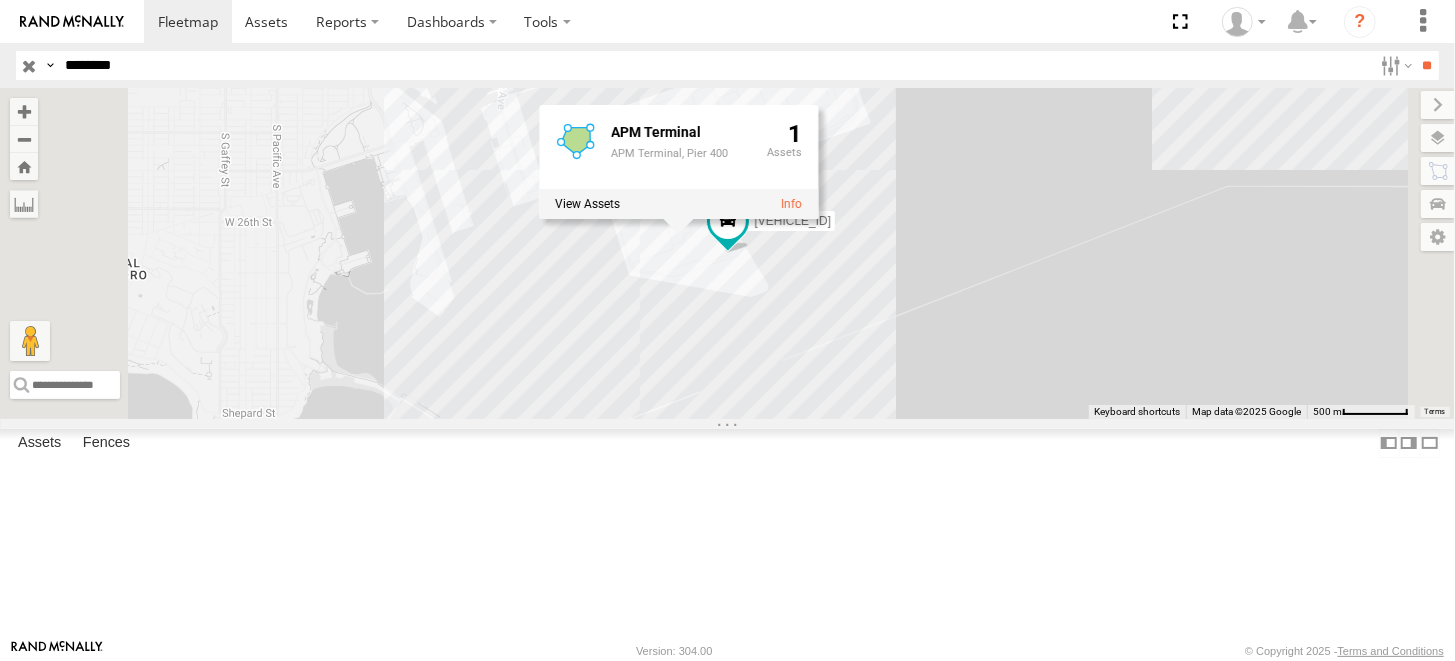 click on "[VEHICLE_ID] APM Terminal APM Terminal, Pier 400 1" at bounding box center (727, 253) 